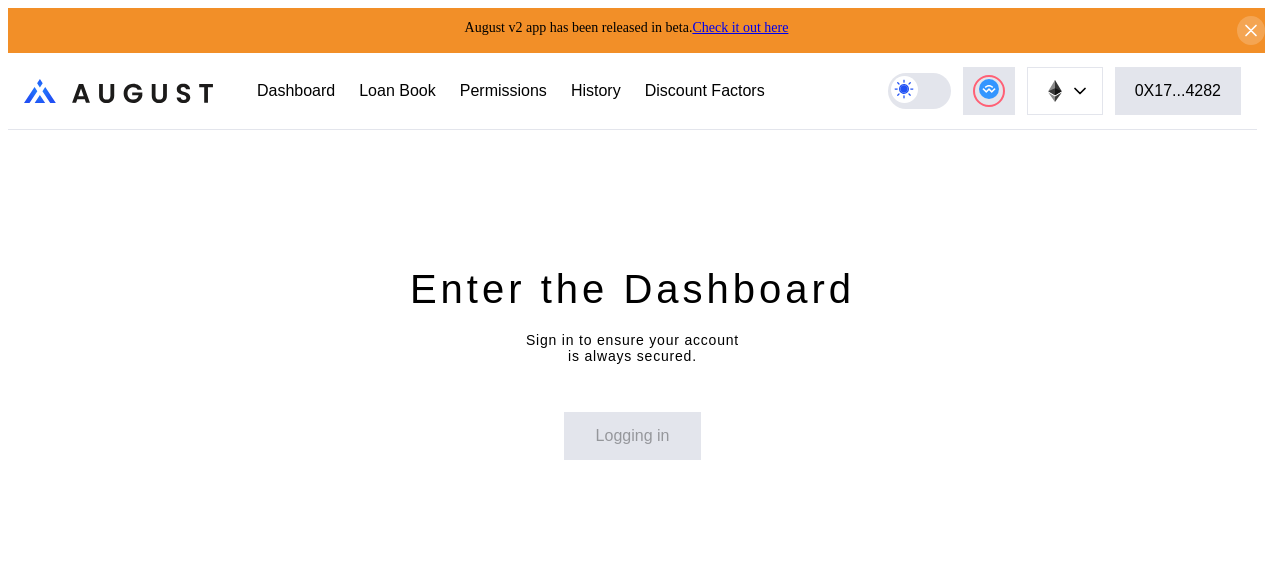 scroll, scrollTop: 0, scrollLeft: 0, axis: both 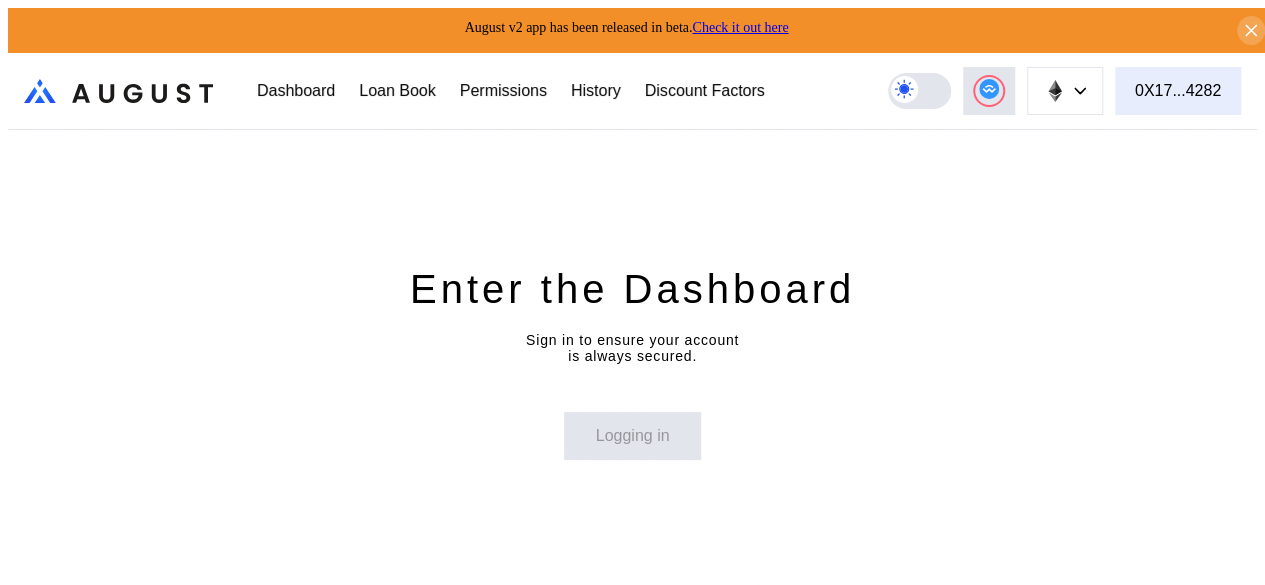 click on "0X17...4282" at bounding box center (1178, 91) 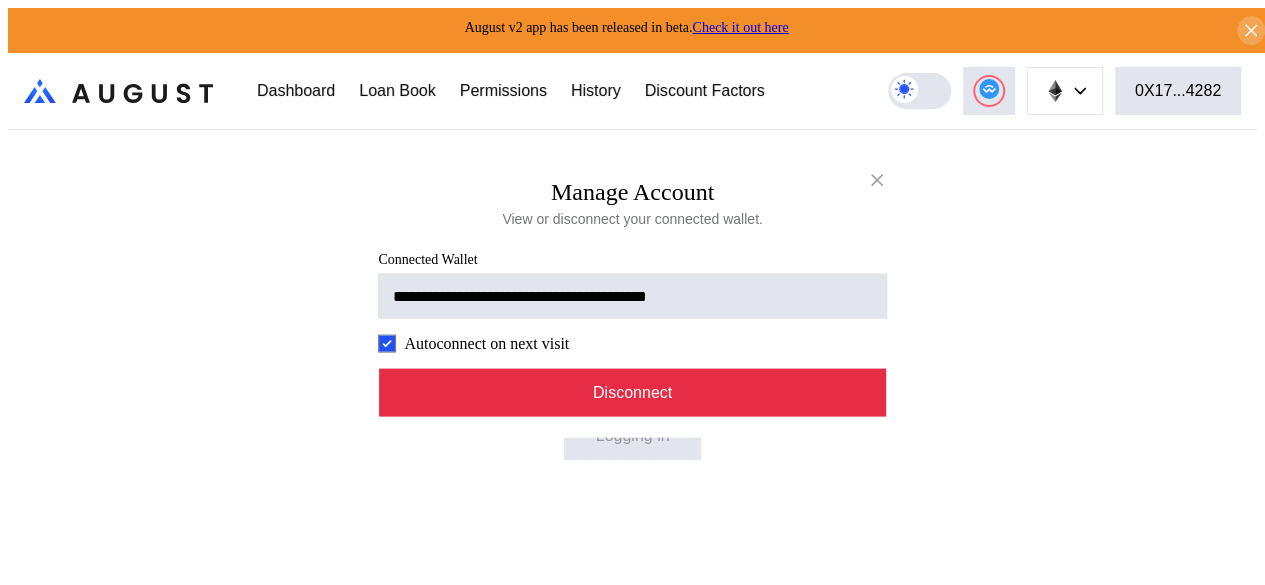 click on "Disconnect" at bounding box center [633, 392] 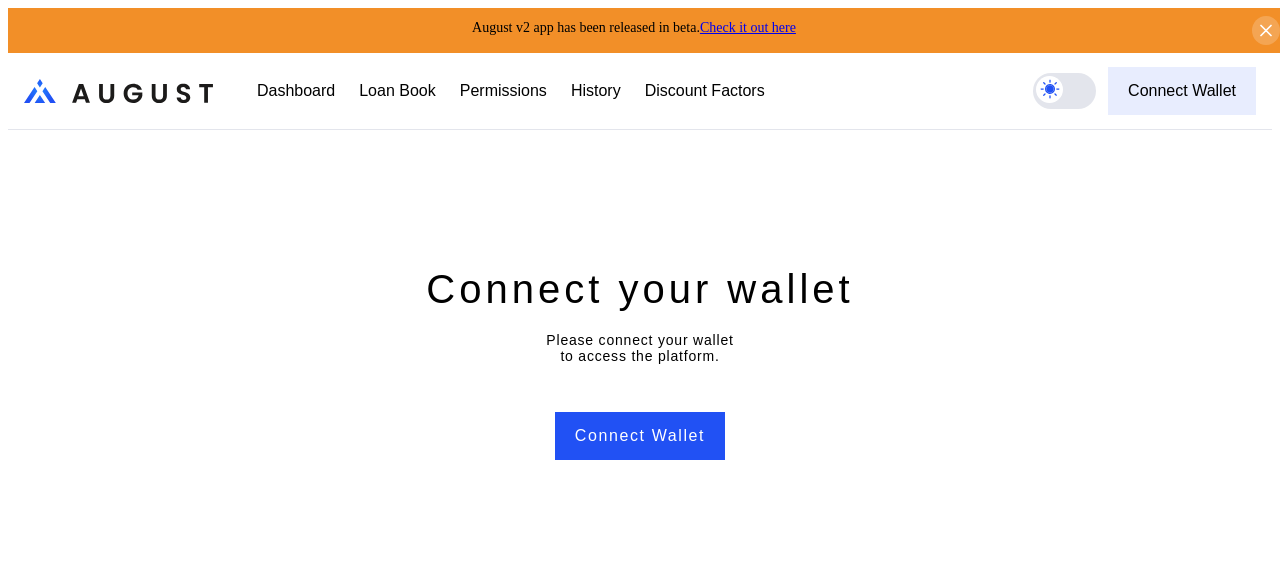 click on "Connect Wallet" at bounding box center (1182, 91) 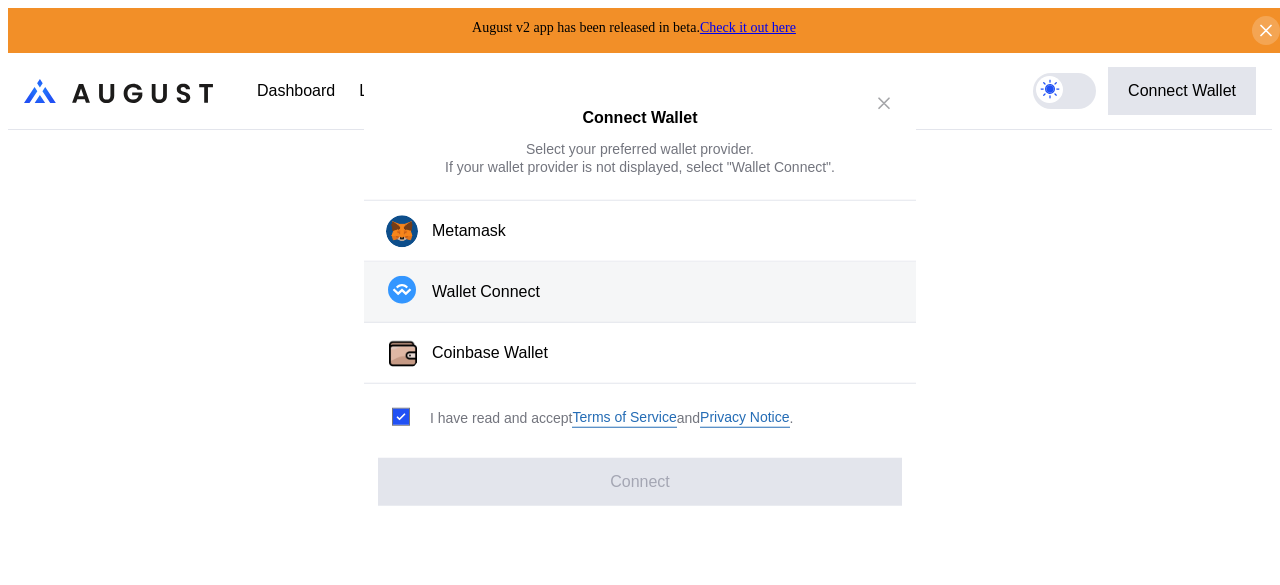 click on "Wallet Connect" at bounding box center (640, 292) 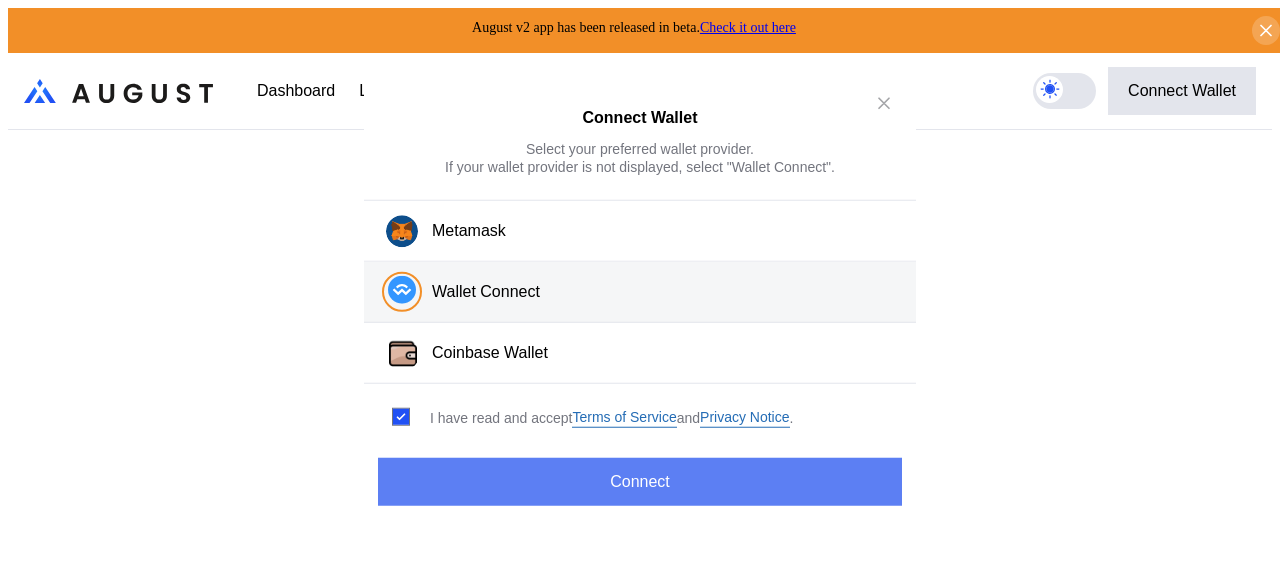 click on "Connect" at bounding box center [640, 482] 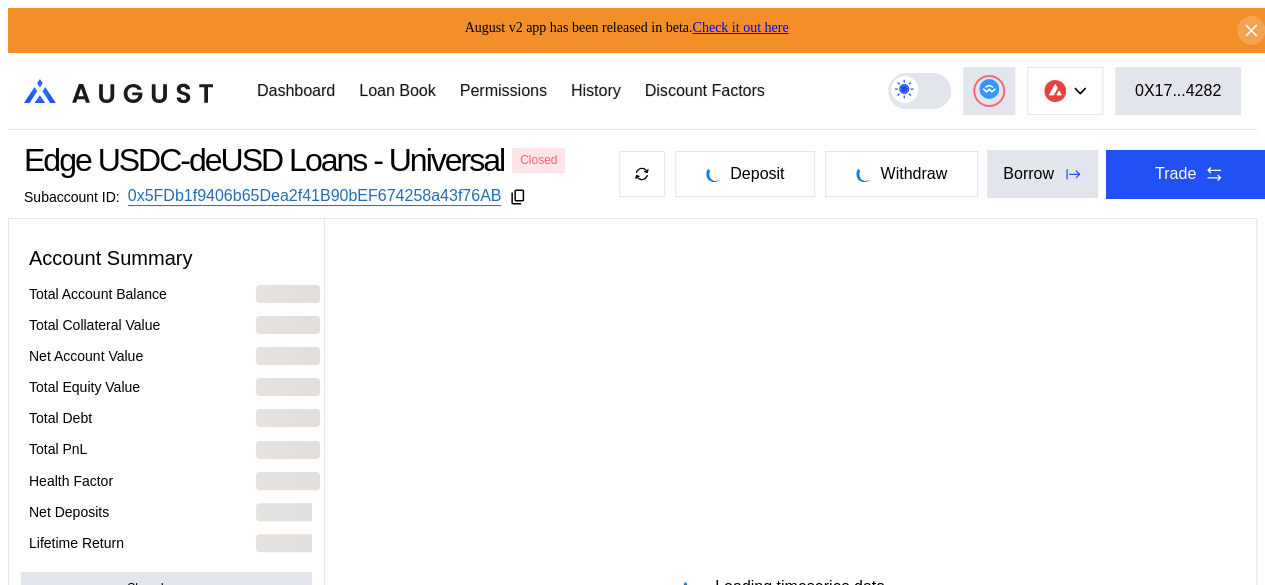 select on "*" 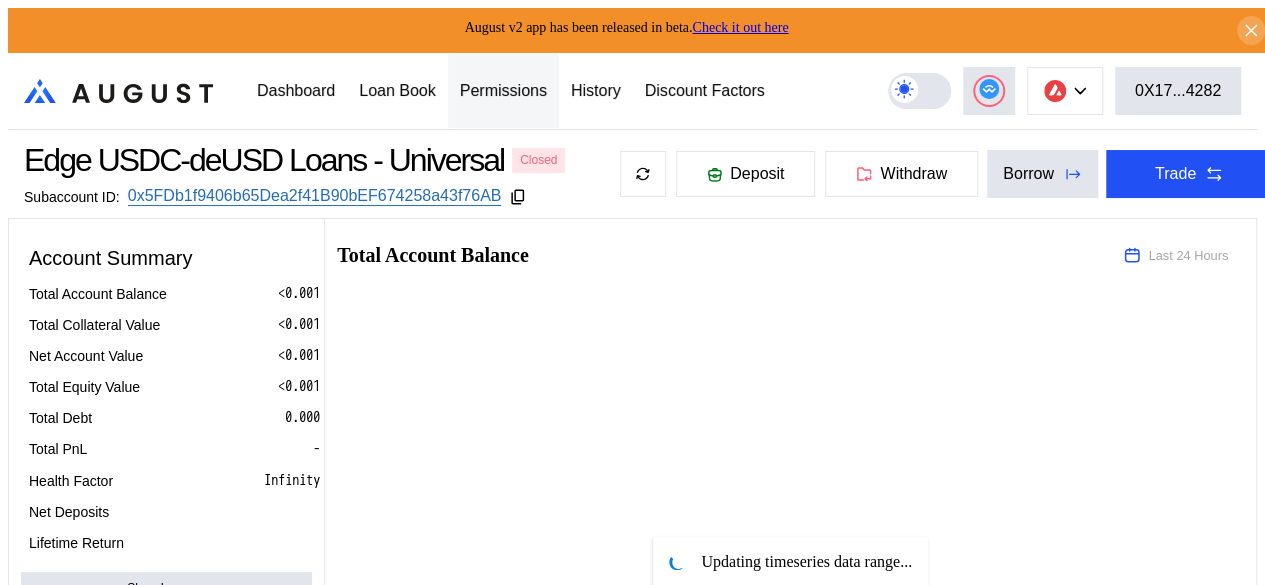 click on "Permissions" at bounding box center [503, 91] 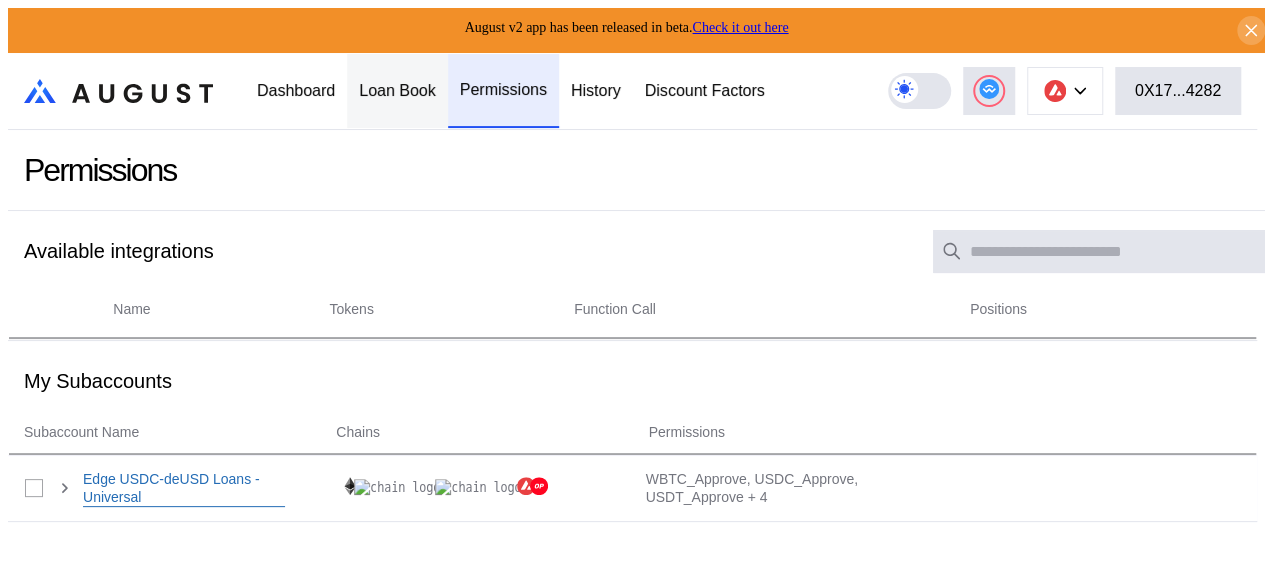 click on "Loan Book" at bounding box center (397, 91) 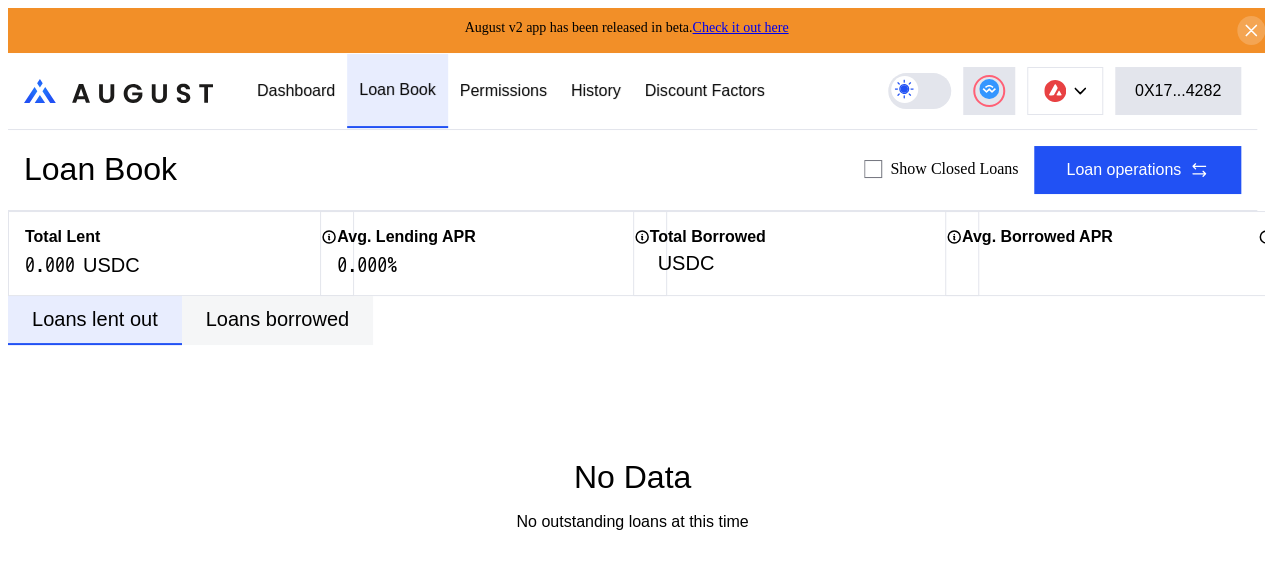 click on "Loans borrowed" at bounding box center [277, 319] 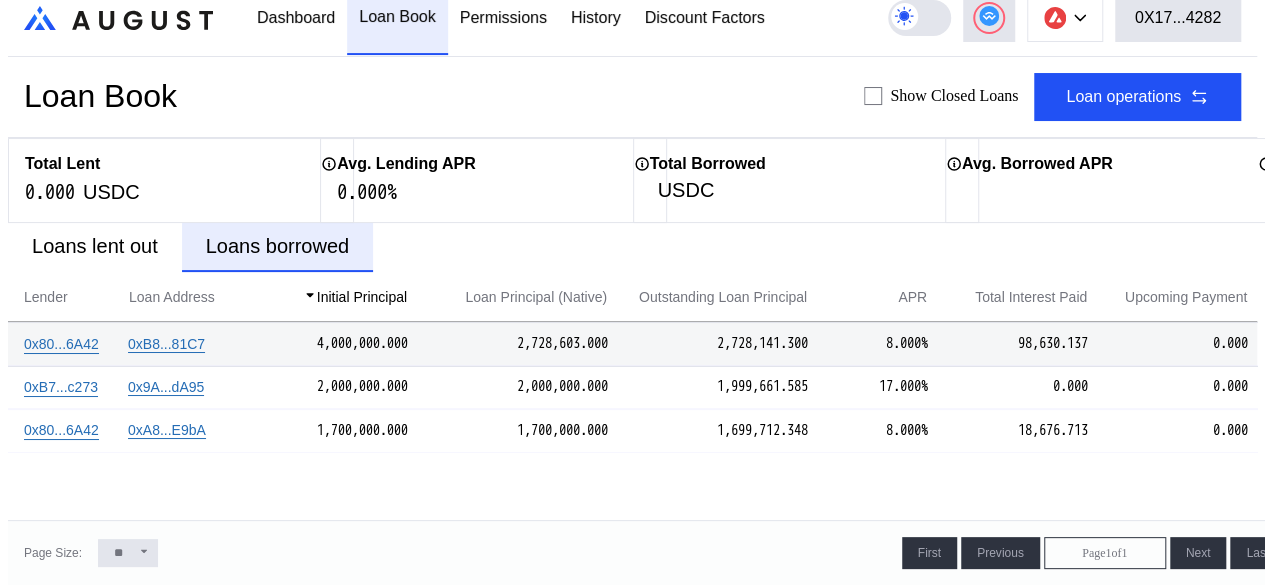 scroll, scrollTop: 100, scrollLeft: 0, axis: vertical 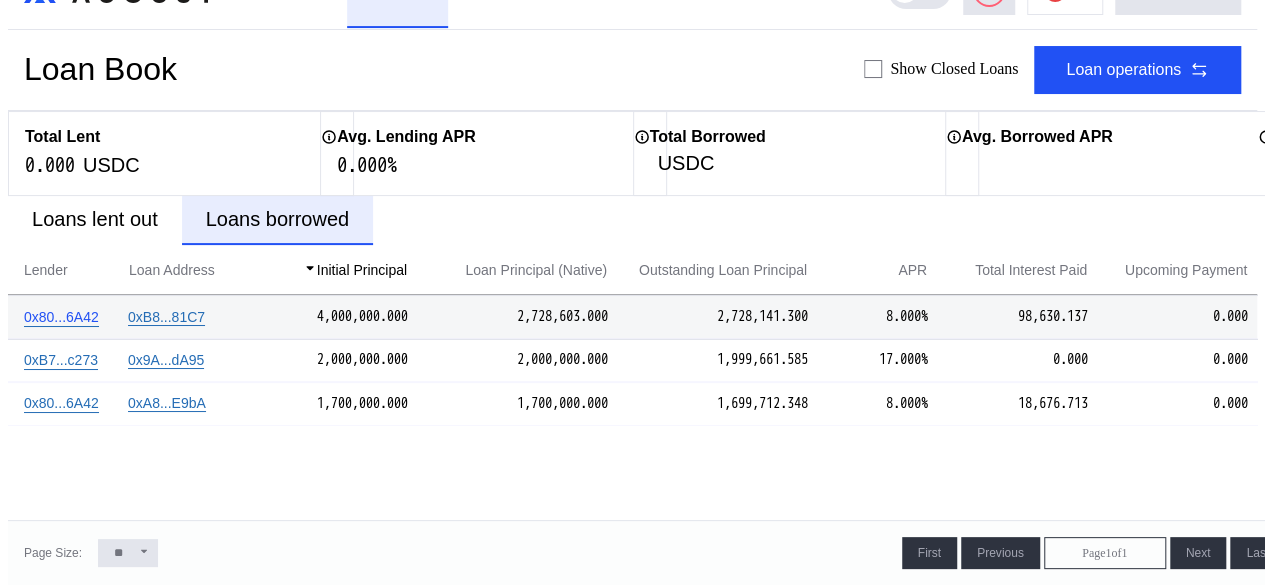 click on "0x80...6A42" at bounding box center (61, 317) 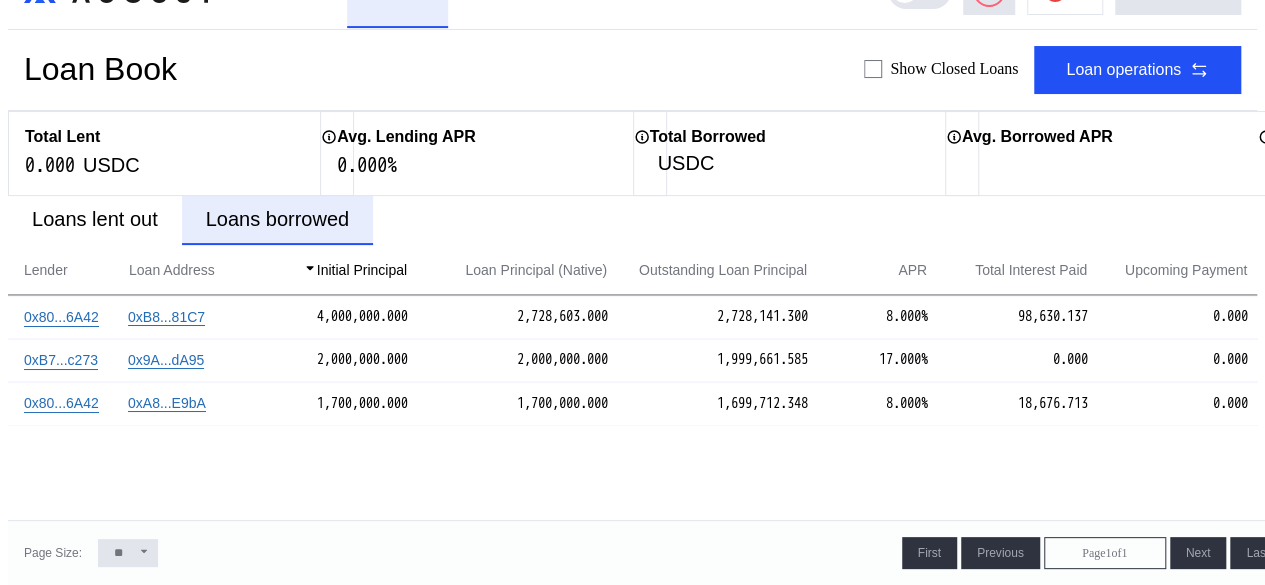 scroll, scrollTop: 0, scrollLeft: 0, axis: both 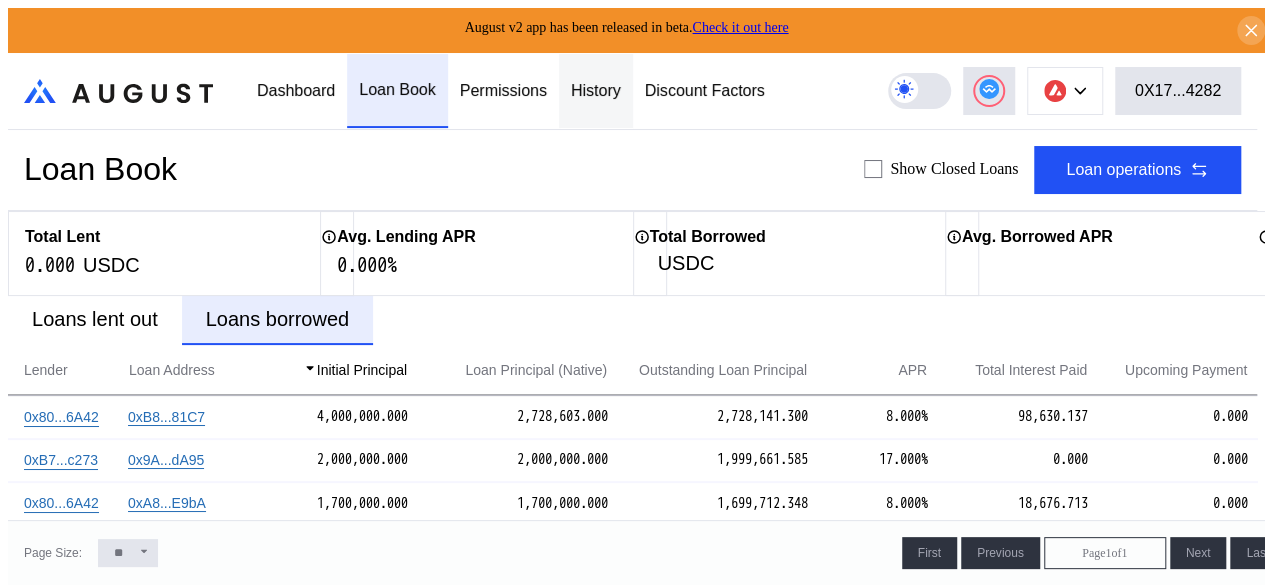 click on "History" at bounding box center (596, 91) 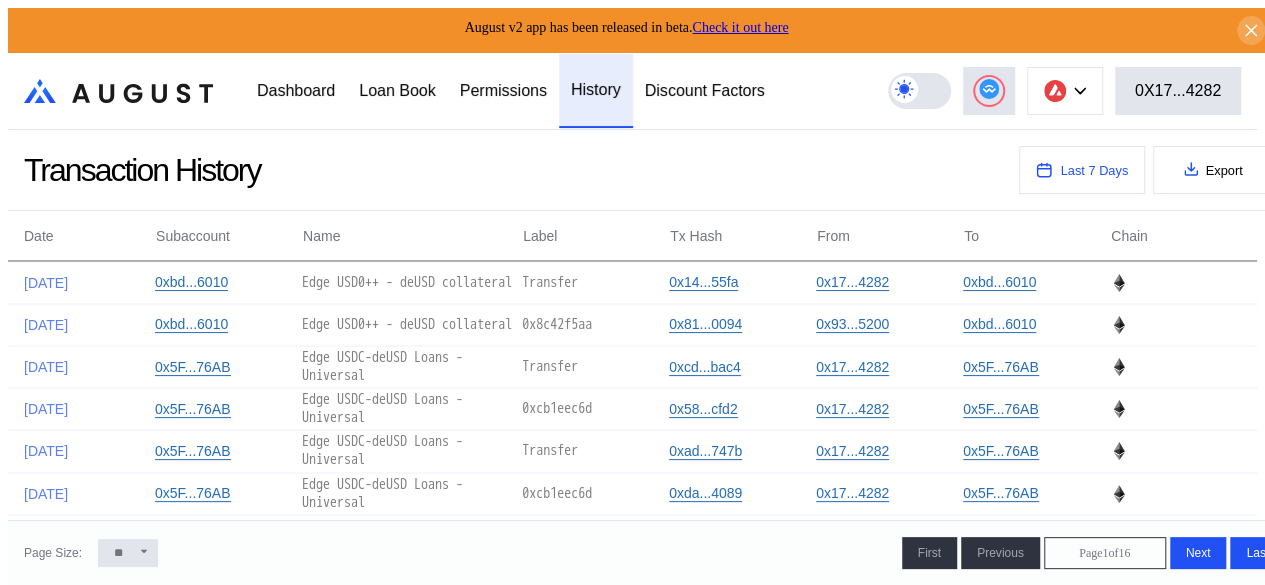 click on "Last 7 Days" at bounding box center [1094, 170] 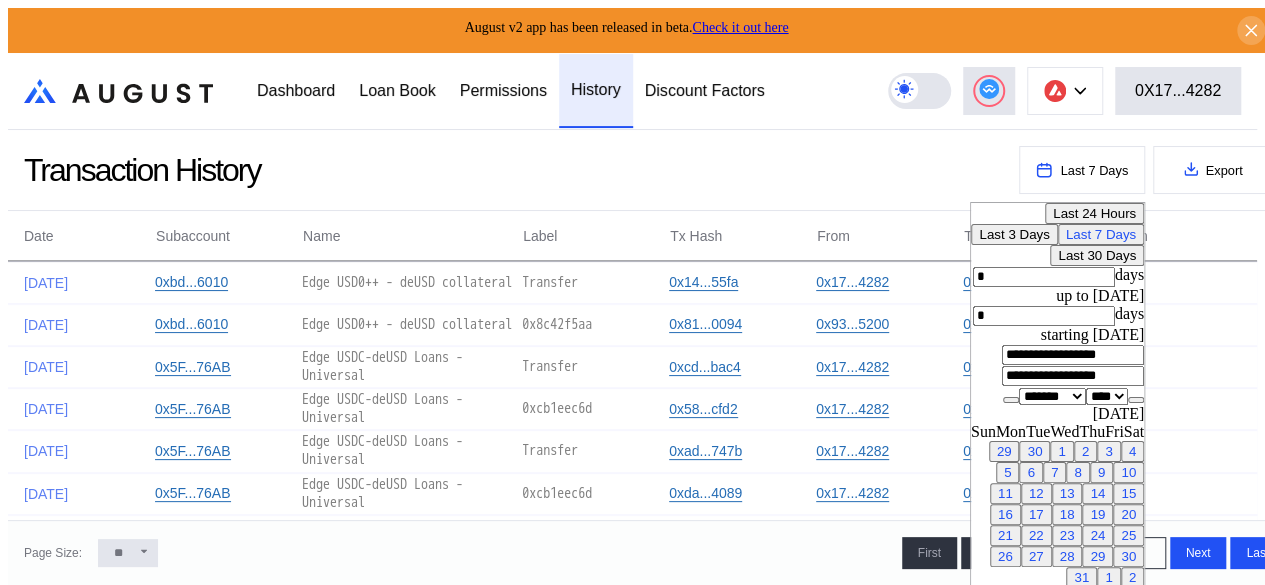 click at bounding box center (1011, 400) 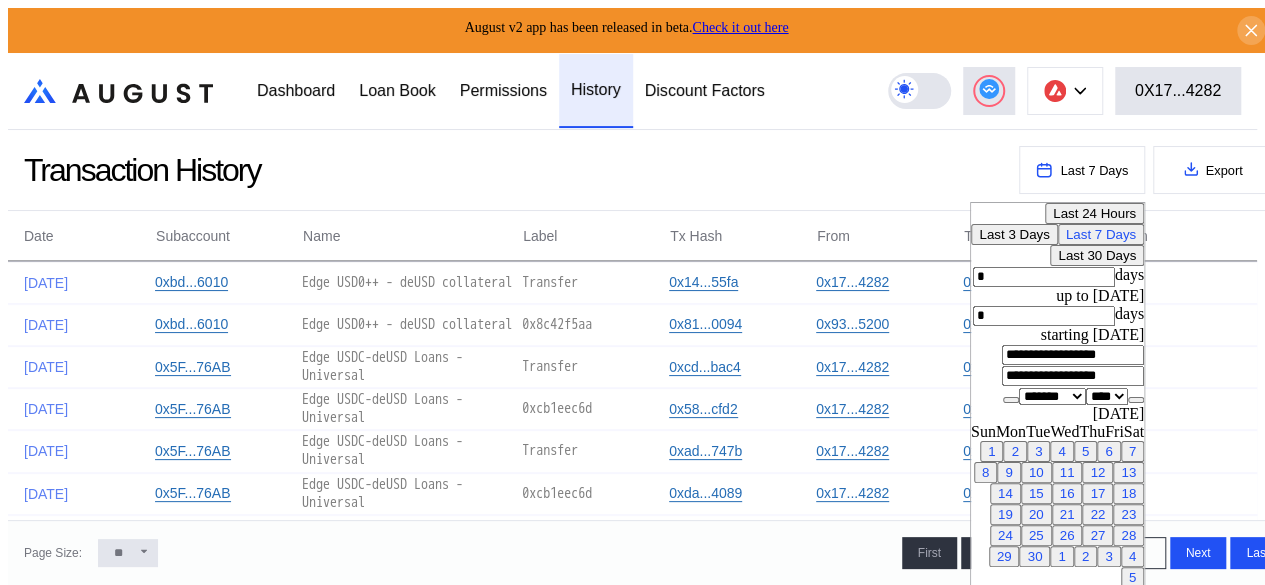 click at bounding box center (1011, 400) 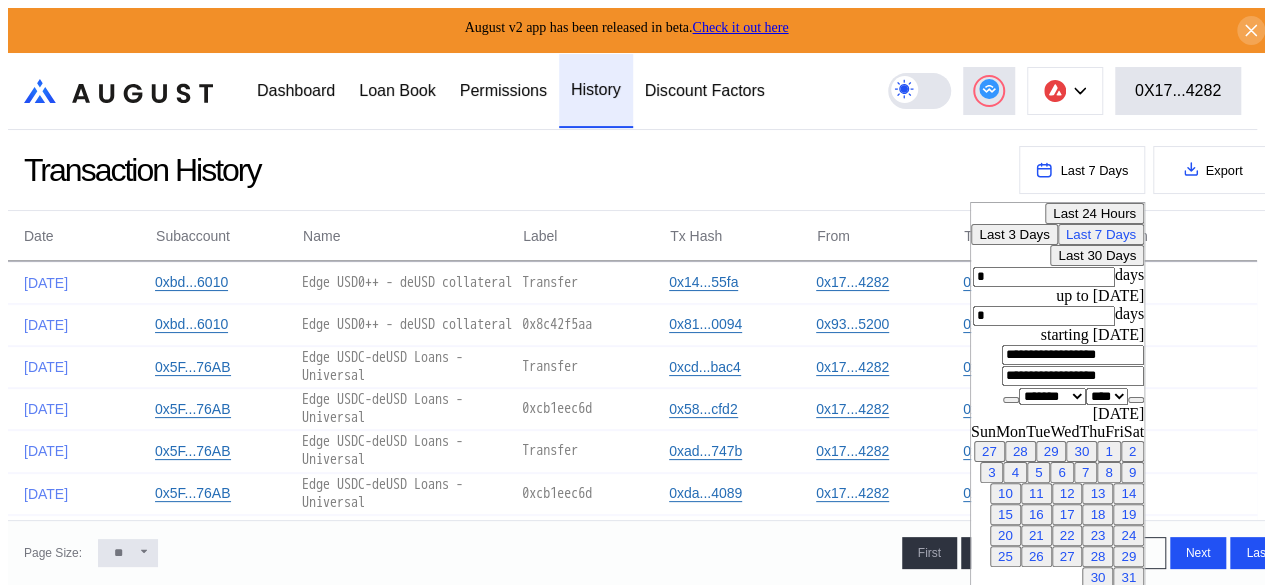 click at bounding box center (1011, 400) 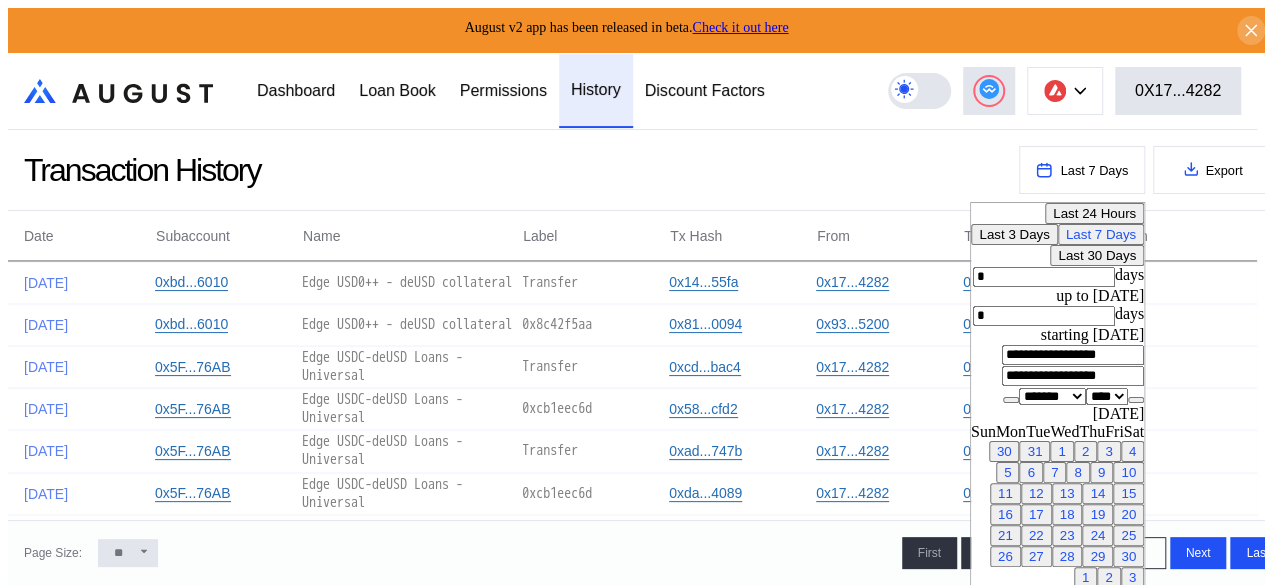 click on "1" at bounding box center [1061, 451] 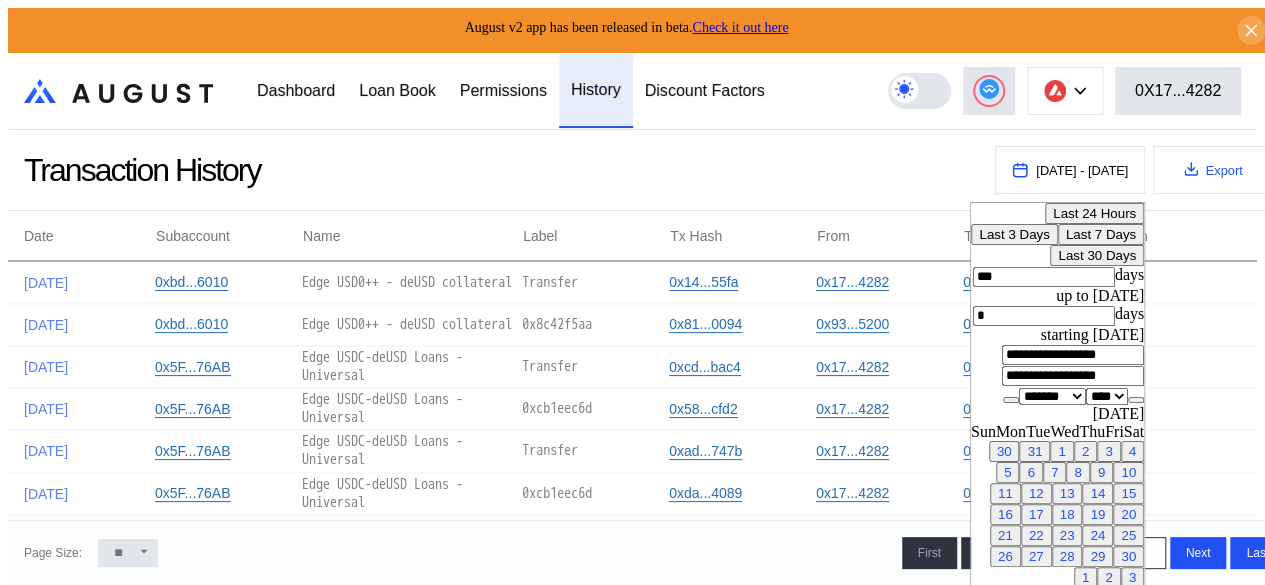 click 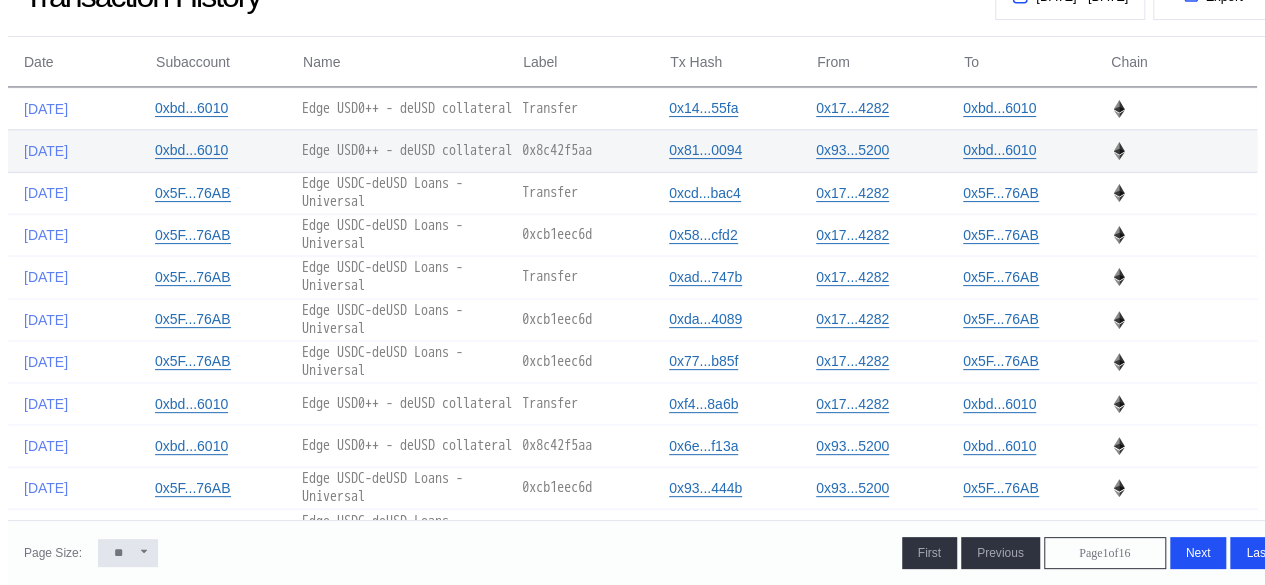 scroll, scrollTop: 0, scrollLeft: 0, axis: both 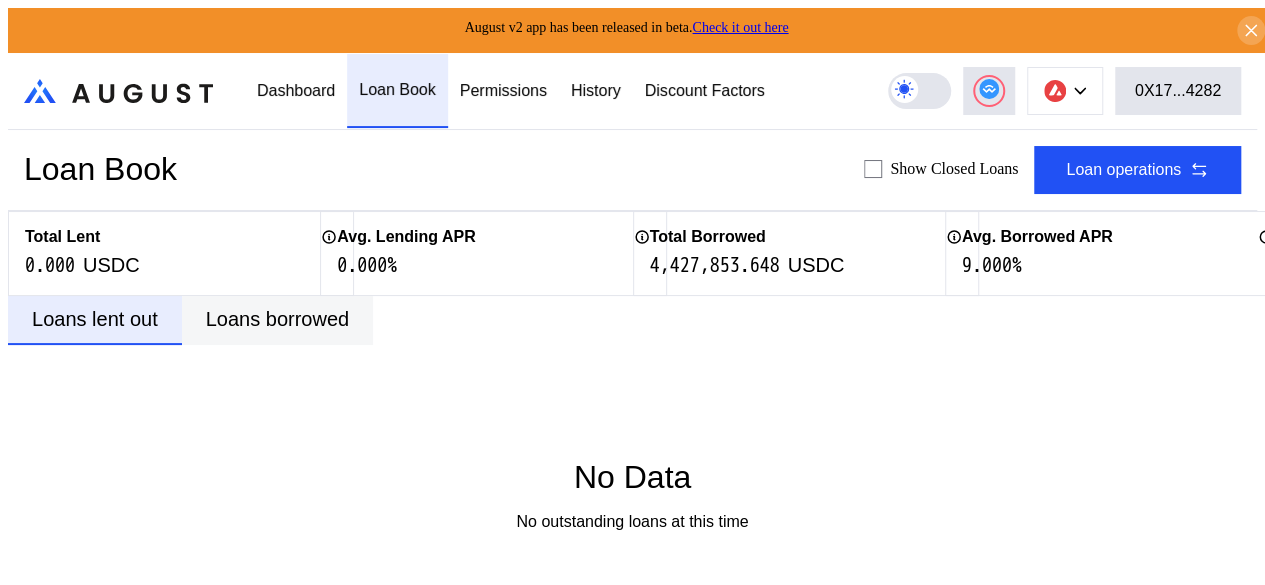 click on "Loans borrowed" at bounding box center (277, 319) 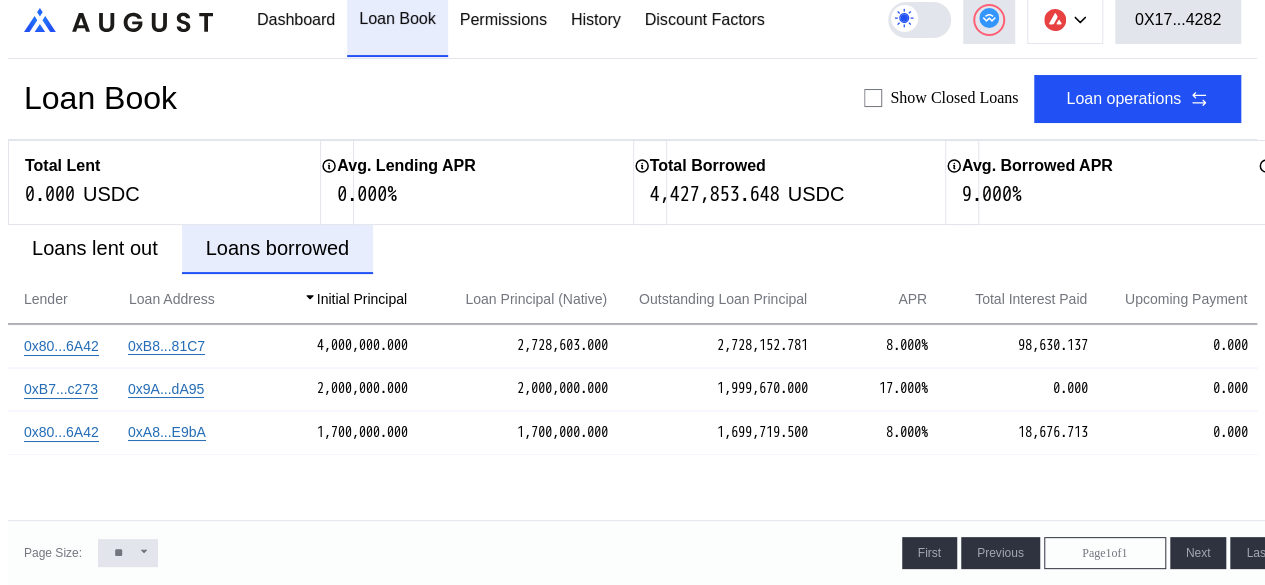 scroll, scrollTop: 100, scrollLeft: 0, axis: vertical 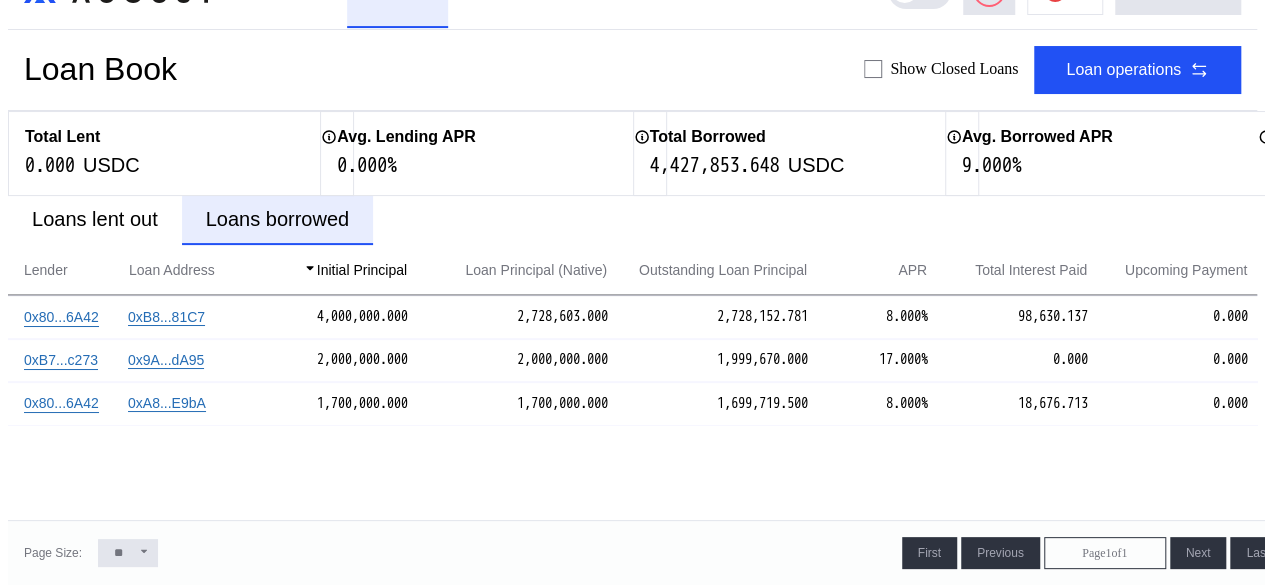 click on "0x80...6A42 0xB8...81C7 4,000,000.000 2,728,603.000 2,728,152.781 8.000% 98,630.137 0.000 Active 0xB7...c273 0x9A...dA95 2,000,000.000 2,000,000.000 1,999,670.000 17.000% 0.000 0.000 Preapproved 0x80...6A42 0xA8...E9bA 1,700,000.000 1,700,000.000 1,699,719.500 8.000% 18,676.713 0.000 Active" at bounding box center (738, 445) 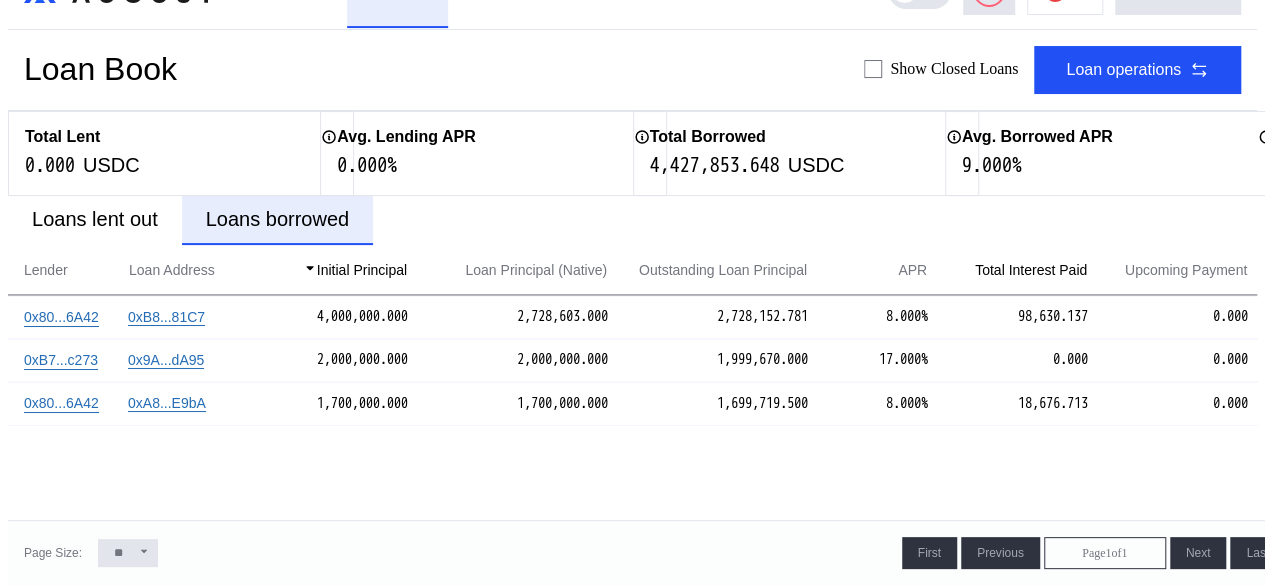click on "Total Interest Paid" at bounding box center (1031, 270) 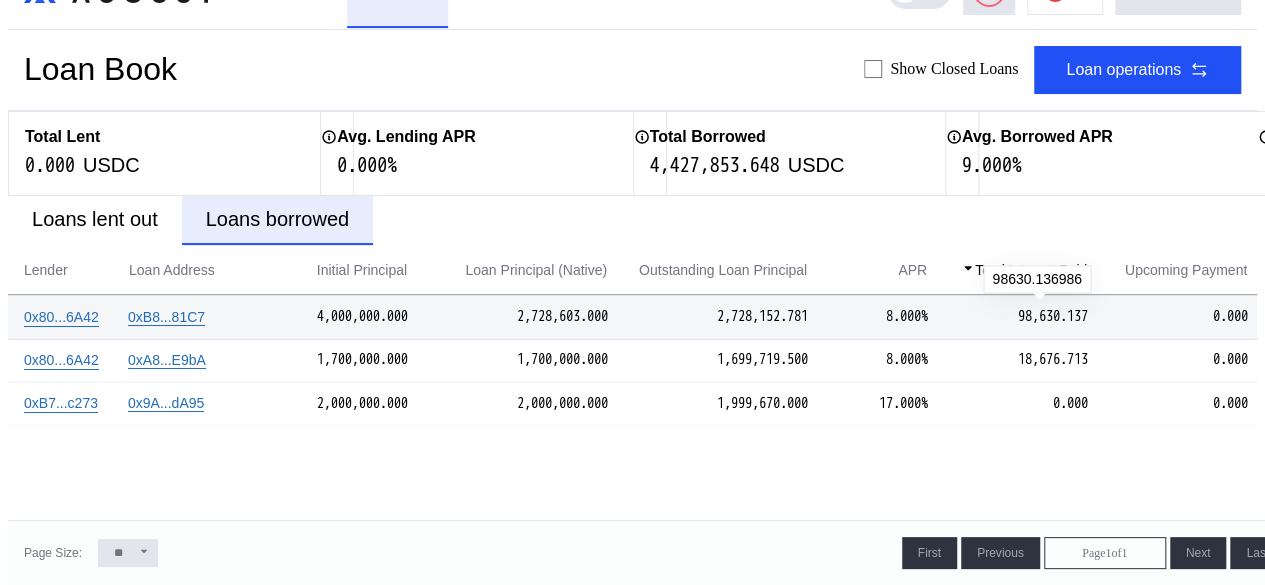 click on "98,630.137" at bounding box center [1053, 317] 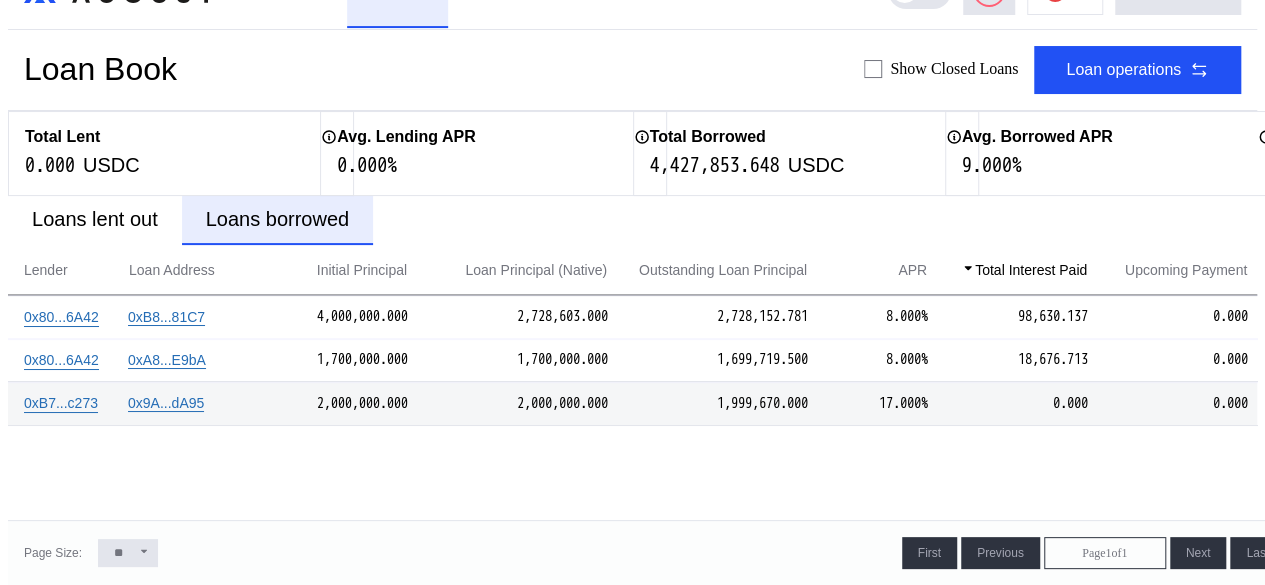 scroll, scrollTop: 0, scrollLeft: 0, axis: both 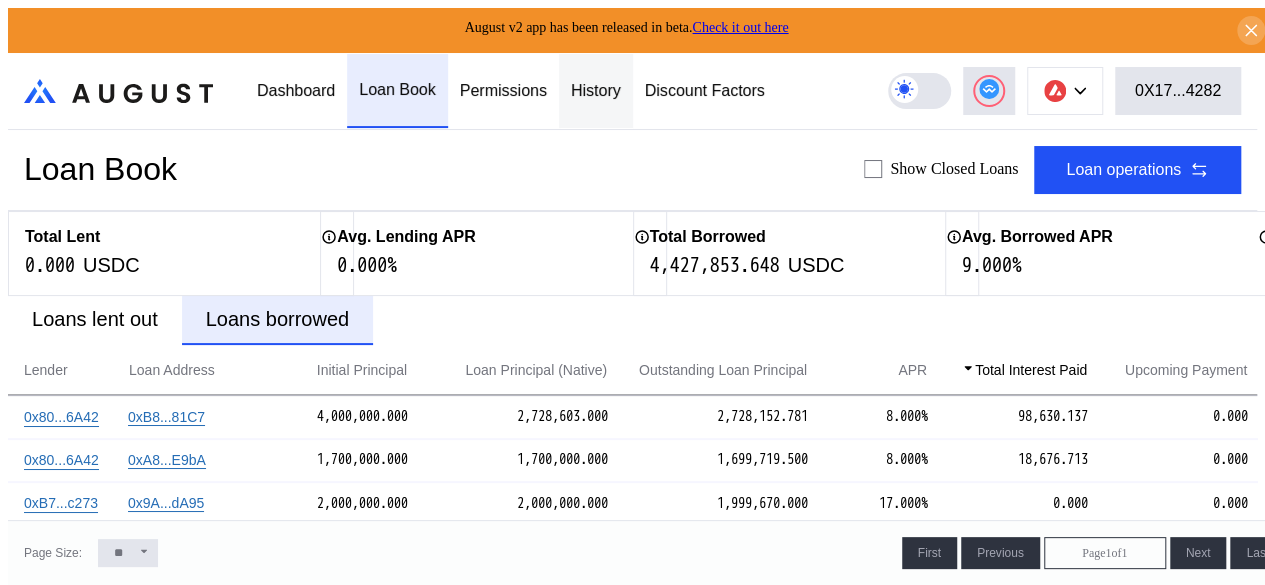 click on "History" at bounding box center [596, 91] 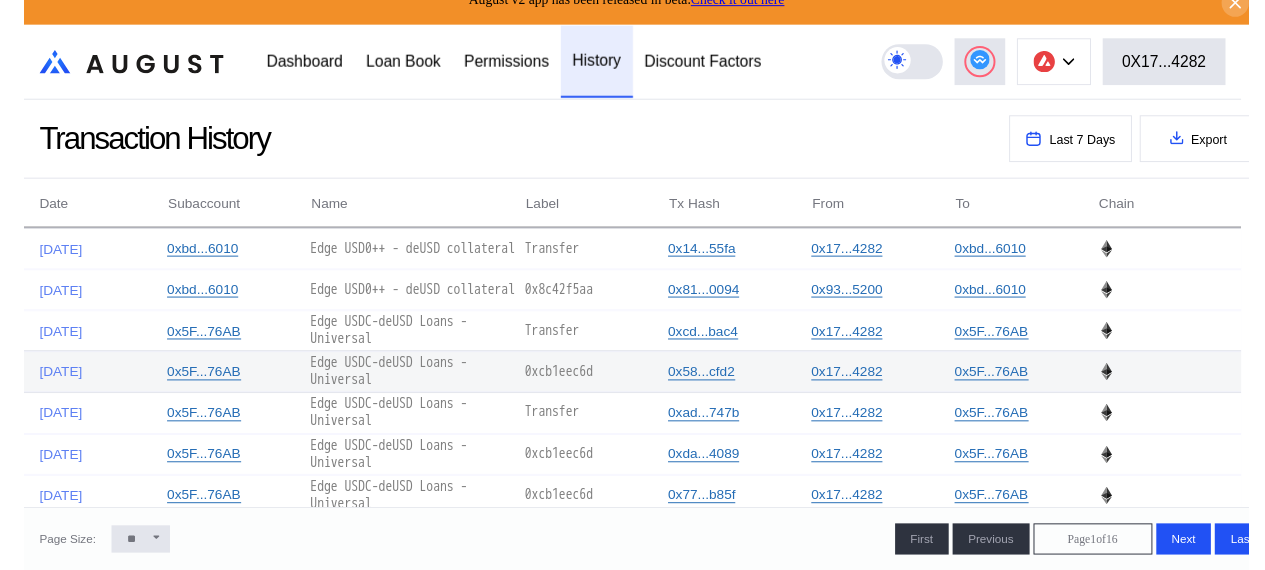 scroll, scrollTop: 0, scrollLeft: 0, axis: both 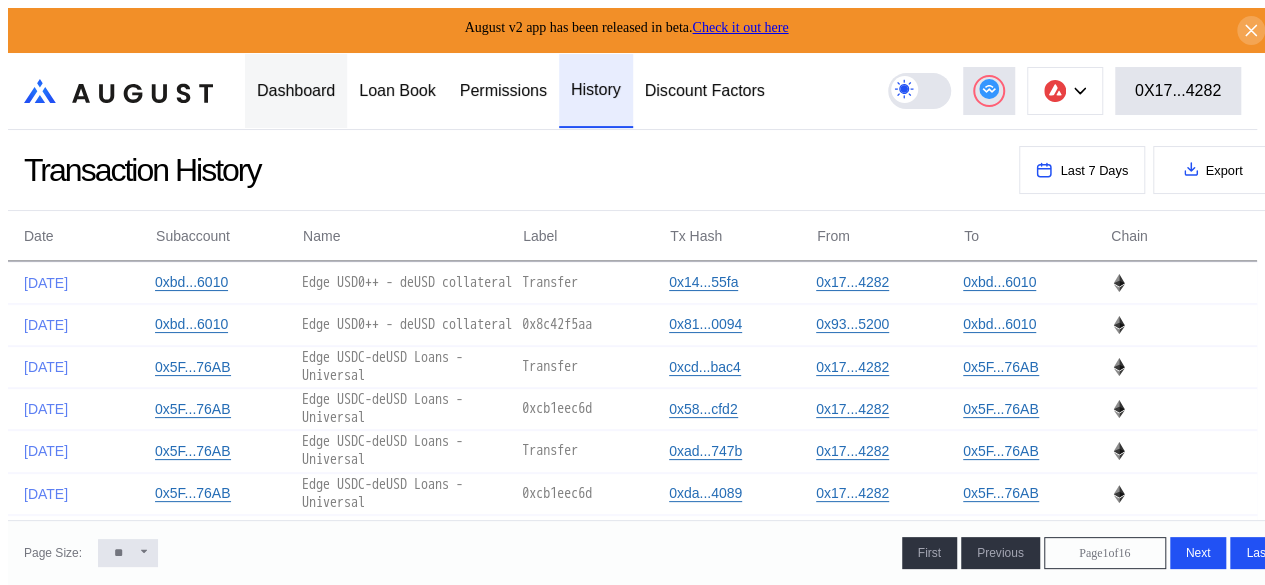 click on "Dashboard" at bounding box center [296, 91] 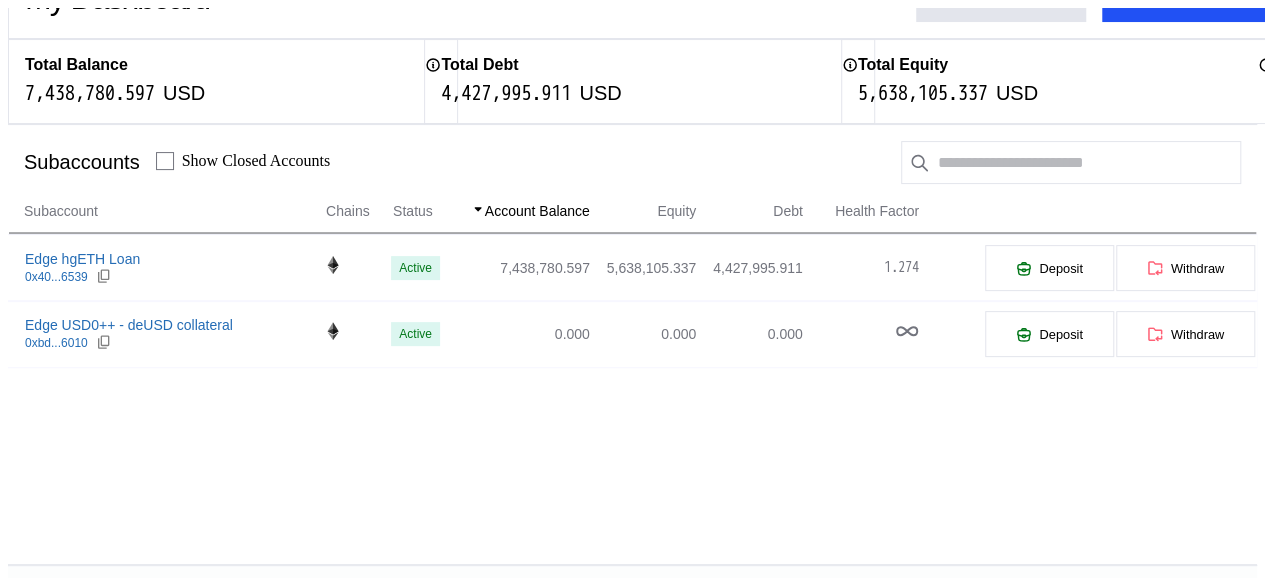 scroll, scrollTop: 200, scrollLeft: 0, axis: vertical 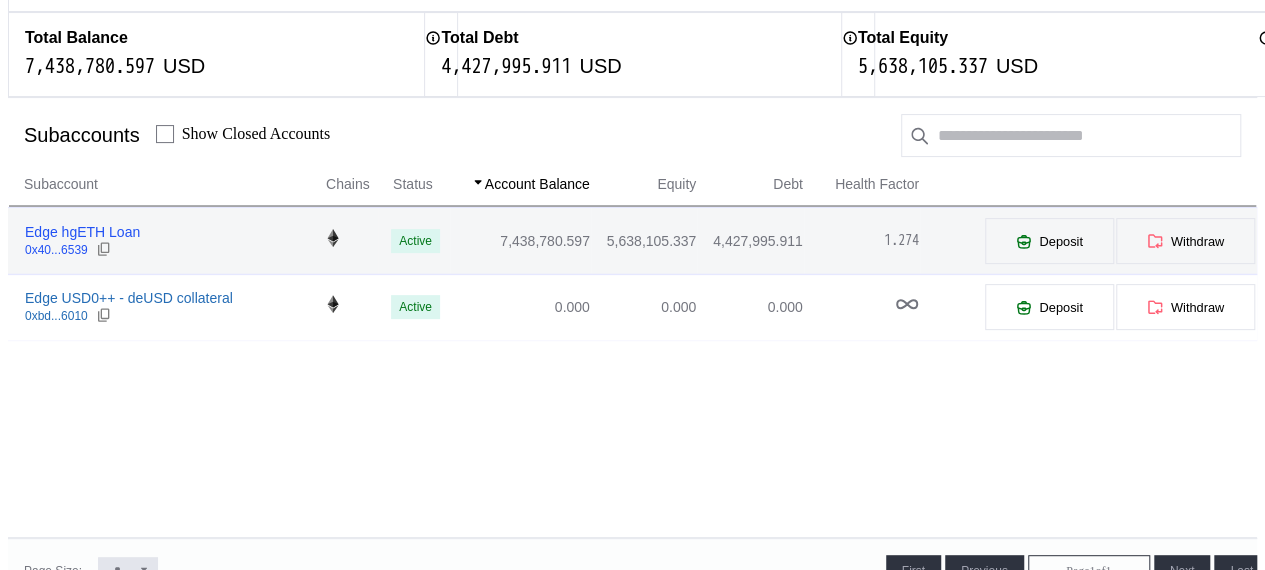 click on "Edge hgETH Loan" at bounding box center [82, 232] 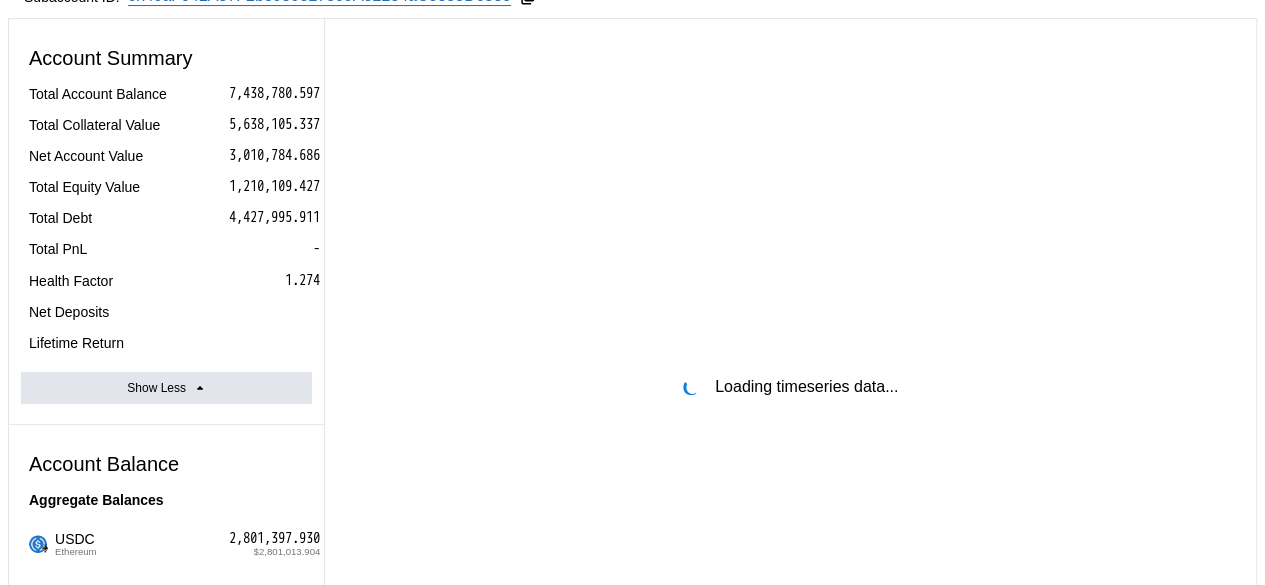 select on "*" 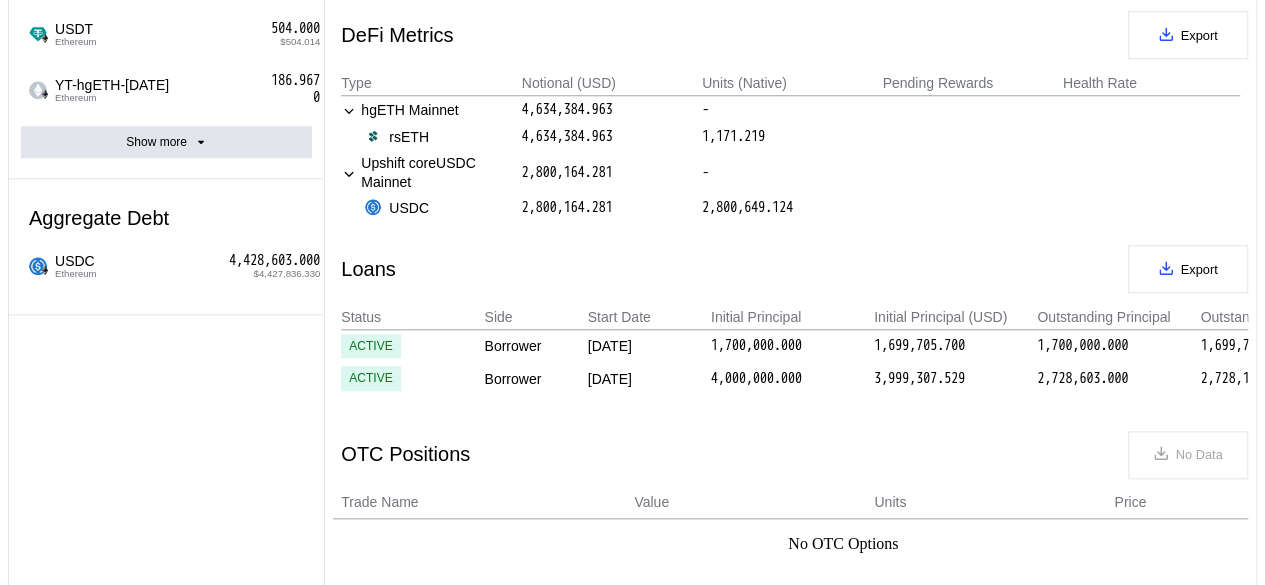 scroll, scrollTop: 900, scrollLeft: 0, axis: vertical 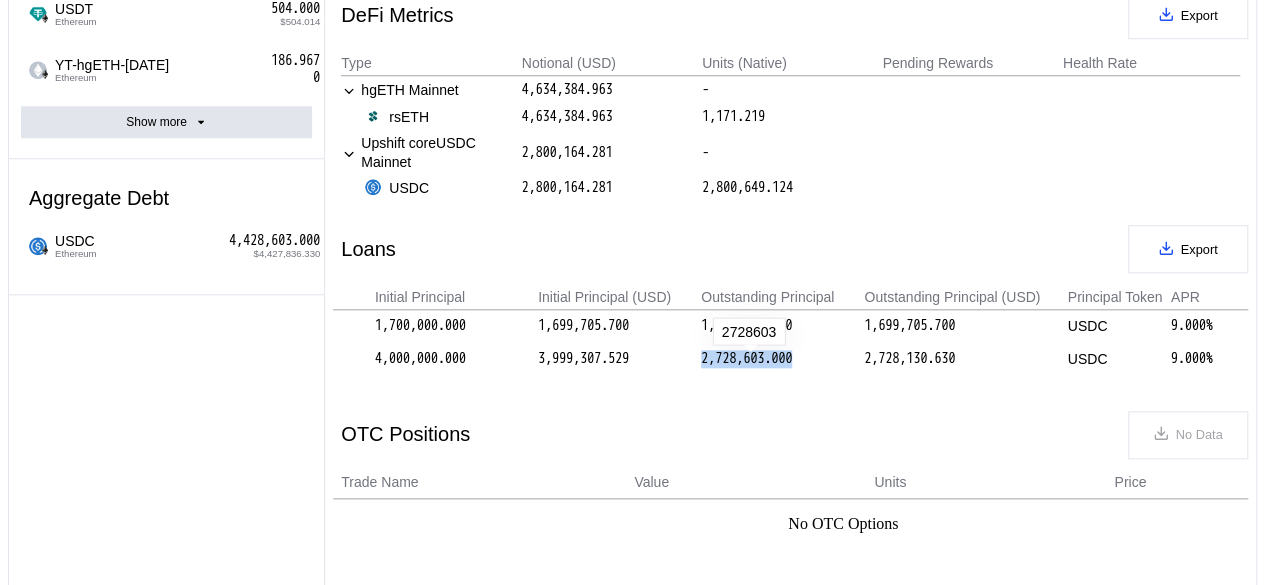 drag, startPoint x: 806, startPoint y: 359, endPoint x: 695, endPoint y: 367, distance: 111.28792 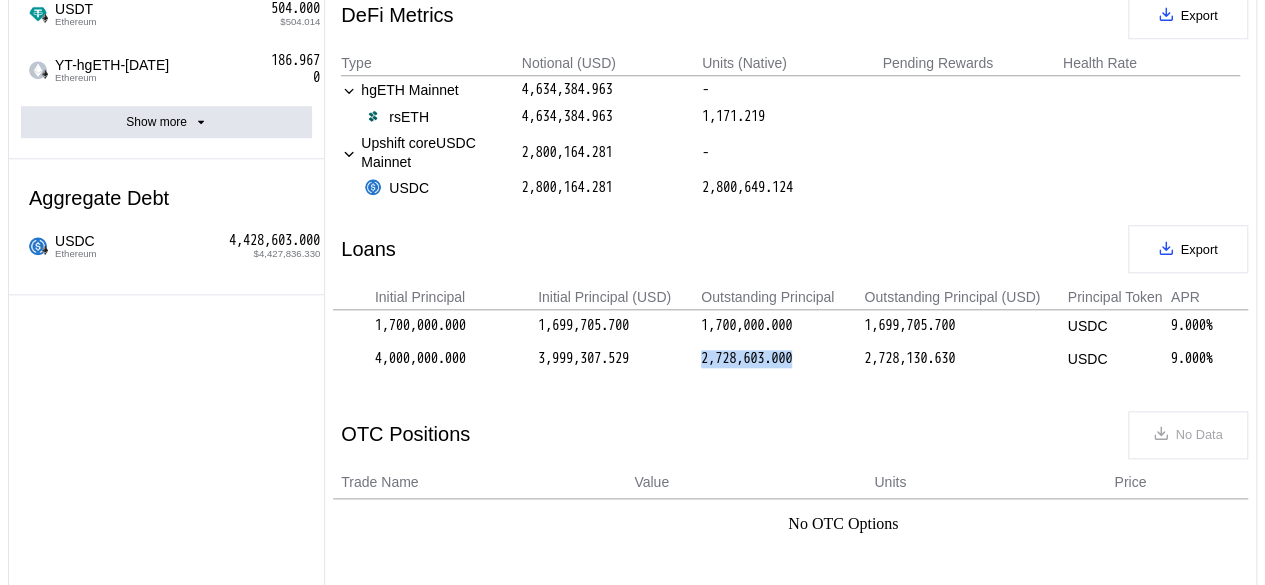 copy on "2,728,603.000" 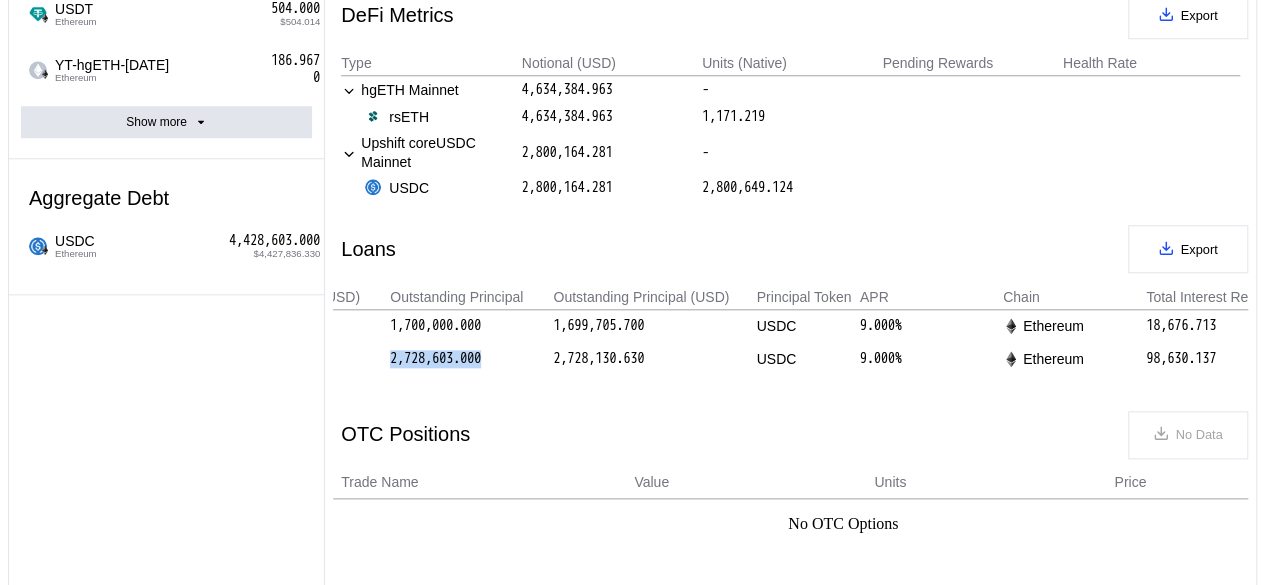 scroll, scrollTop: 0, scrollLeft: 859, axis: horizontal 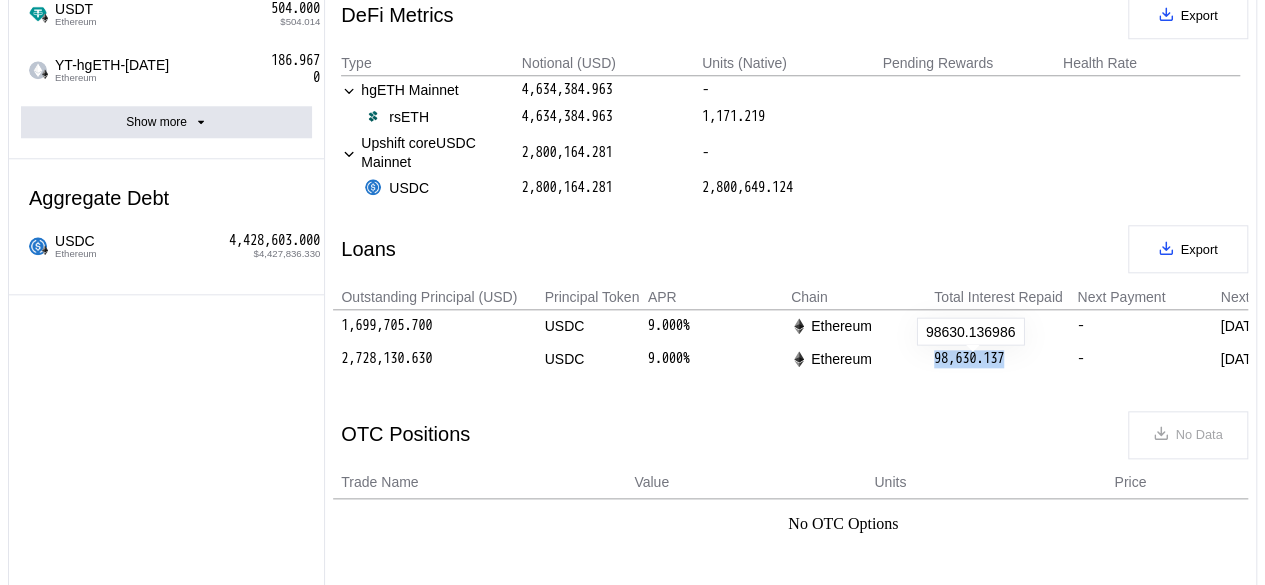drag, startPoint x: 1029, startPoint y: 361, endPoint x: 932, endPoint y: 361, distance: 97 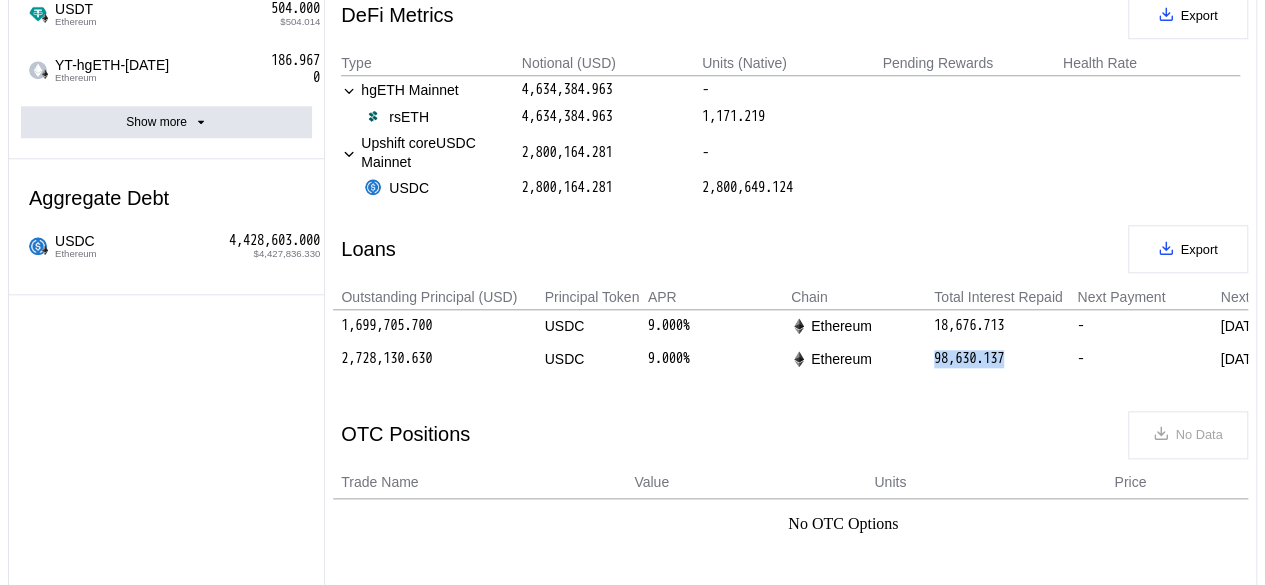 copy on "98,630.137" 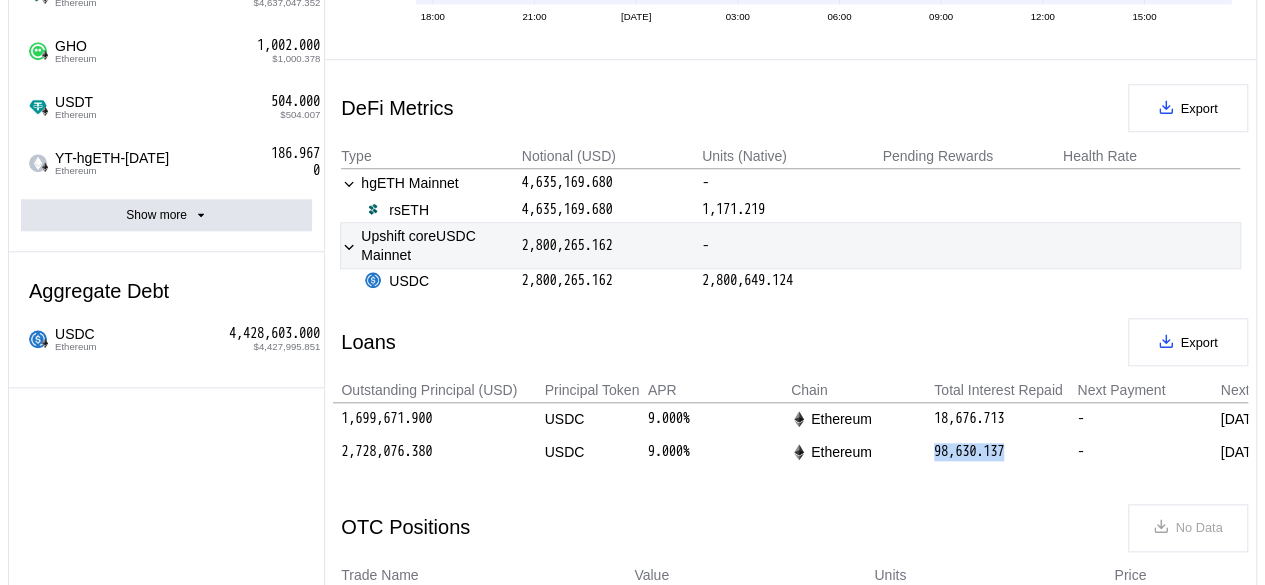 scroll, scrollTop: 800, scrollLeft: 0, axis: vertical 